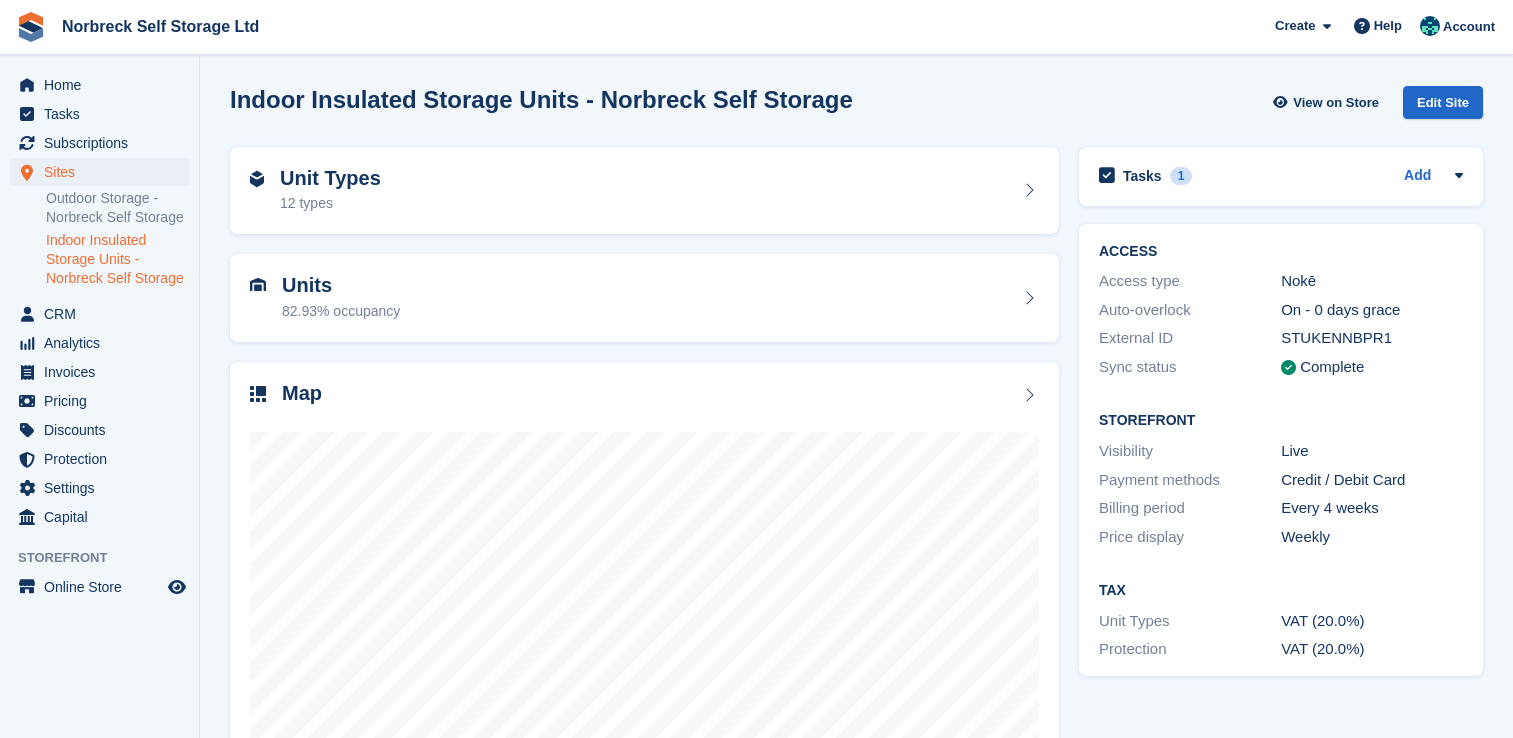 scroll, scrollTop: 0, scrollLeft: 0, axis: both 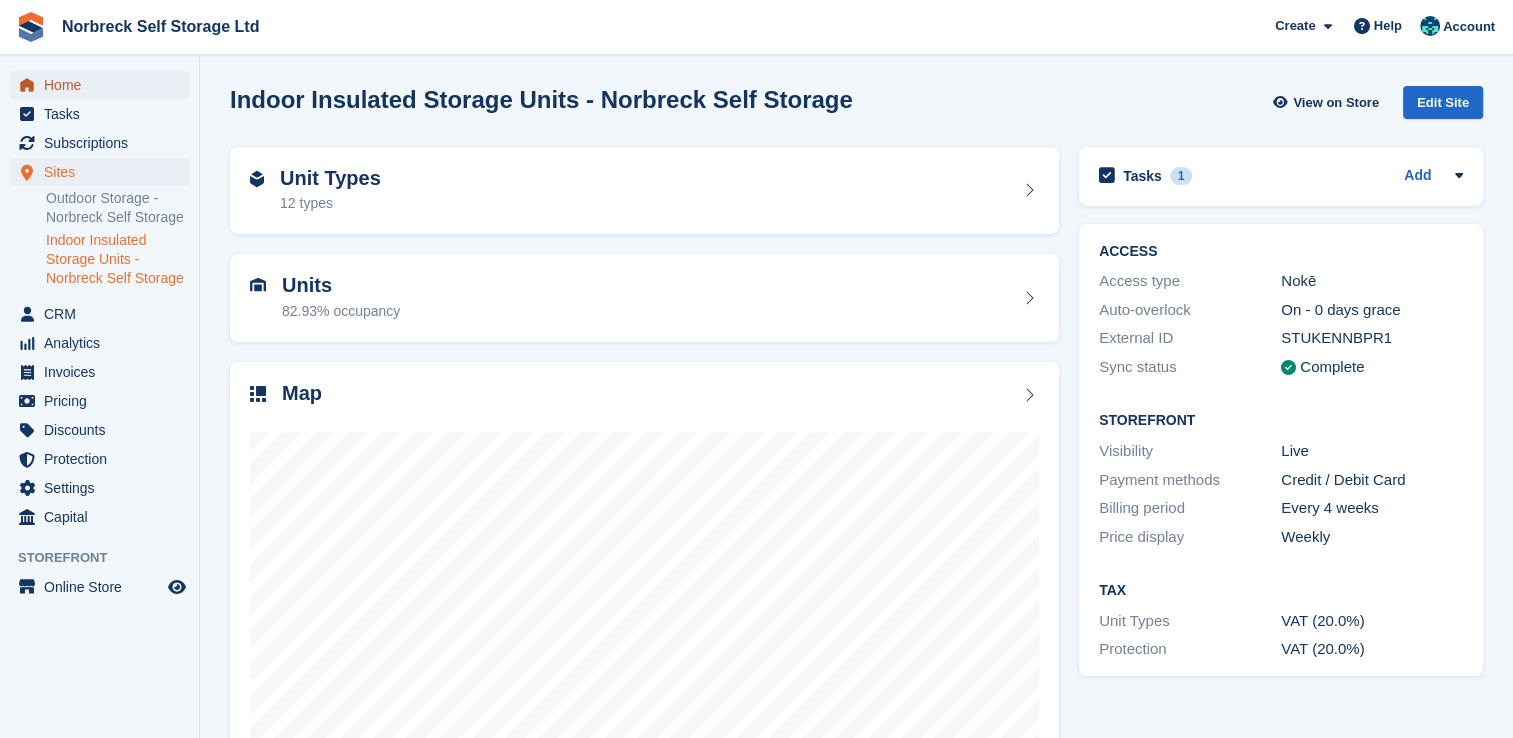 drag, startPoint x: 0, startPoint y: 0, endPoint x: 53, endPoint y: 87, distance: 101.87247 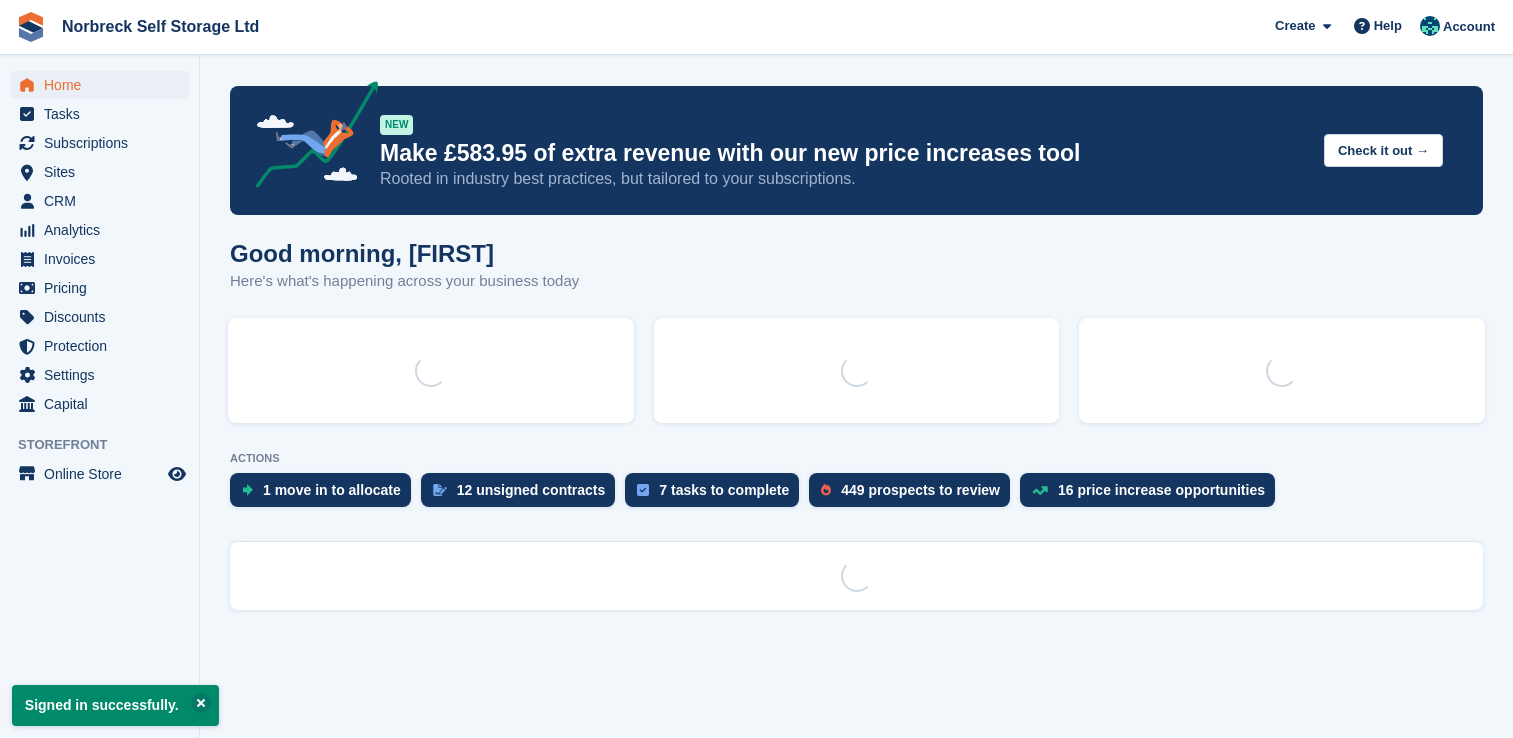 scroll, scrollTop: 0, scrollLeft: 0, axis: both 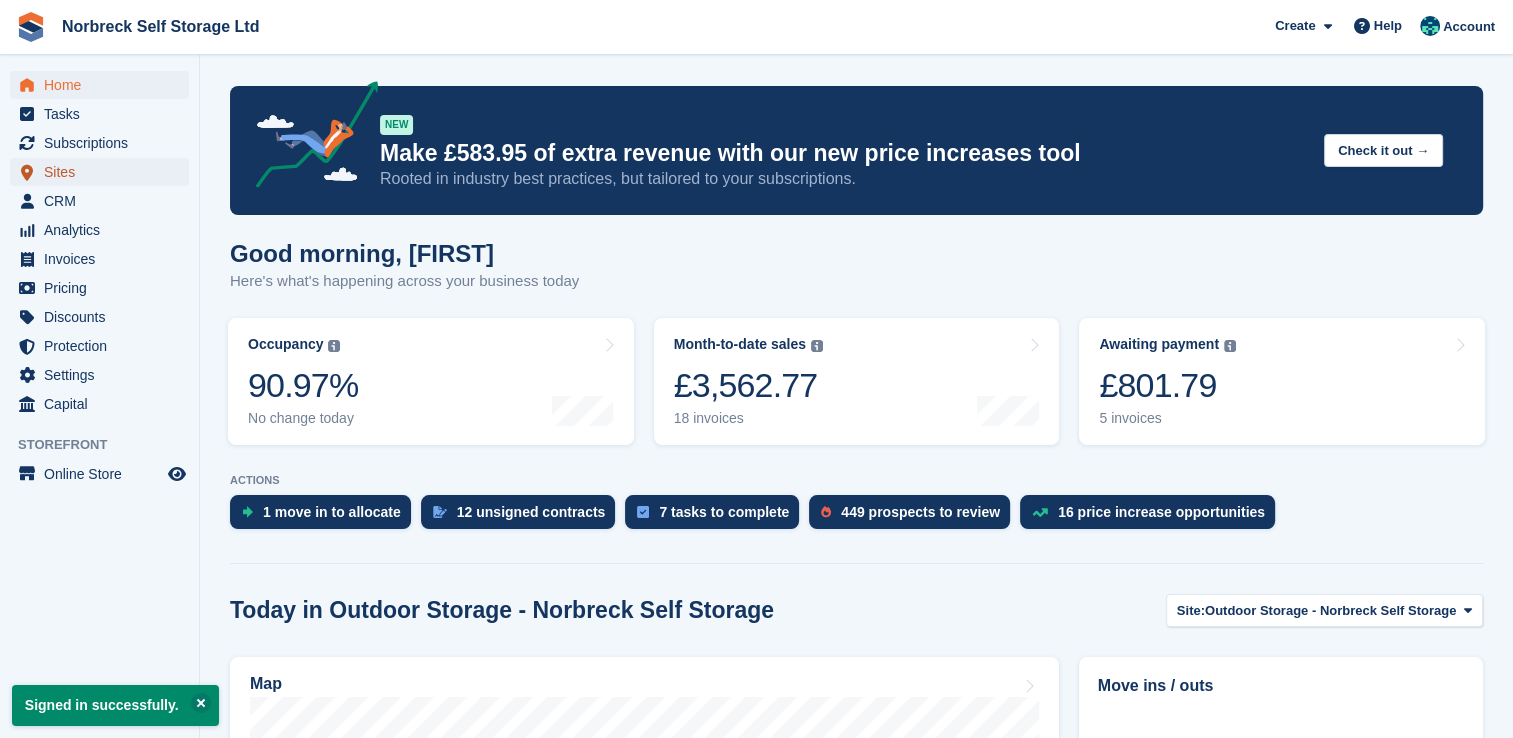 click on "Sites" at bounding box center (104, 172) 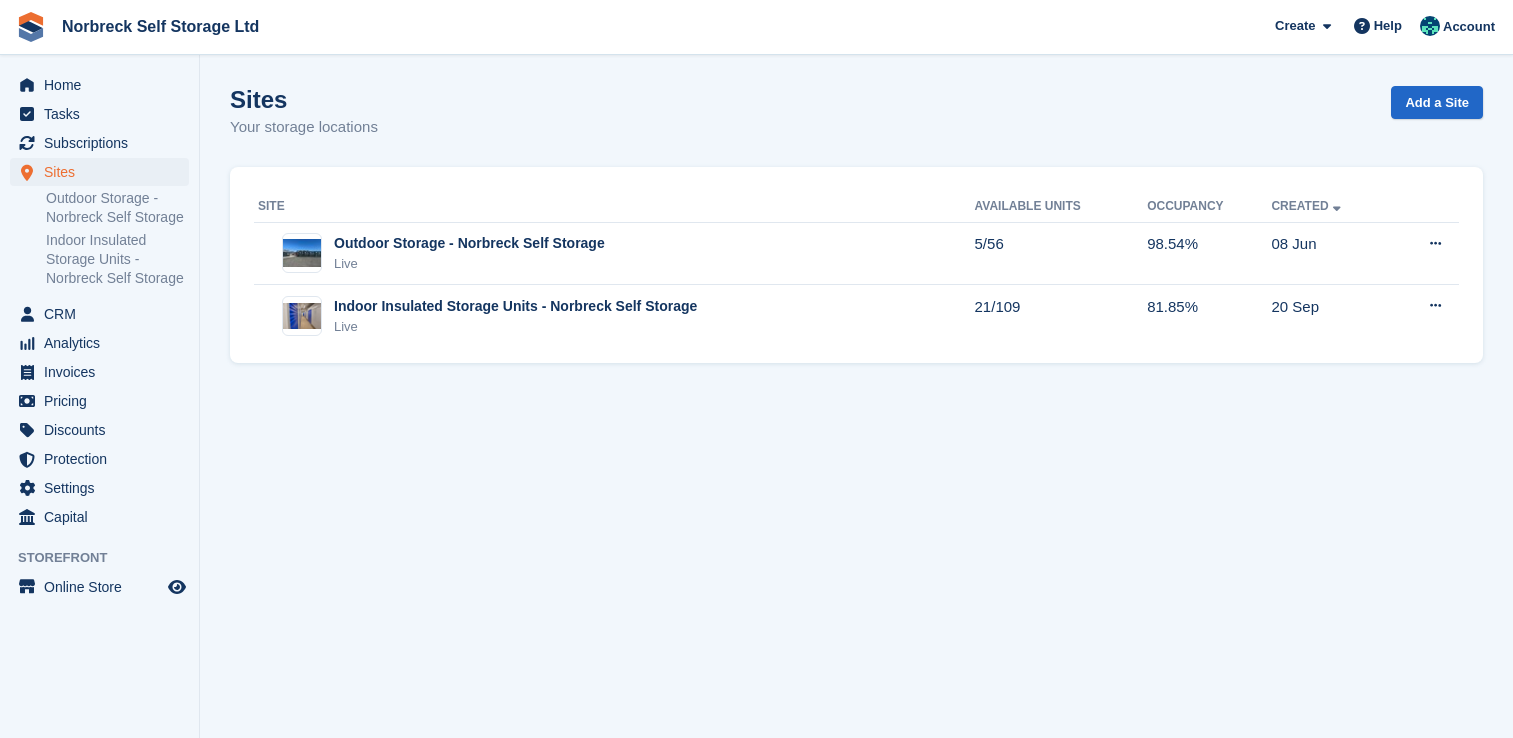 scroll, scrollTop: 0, scrollLeft: 0, axis: both 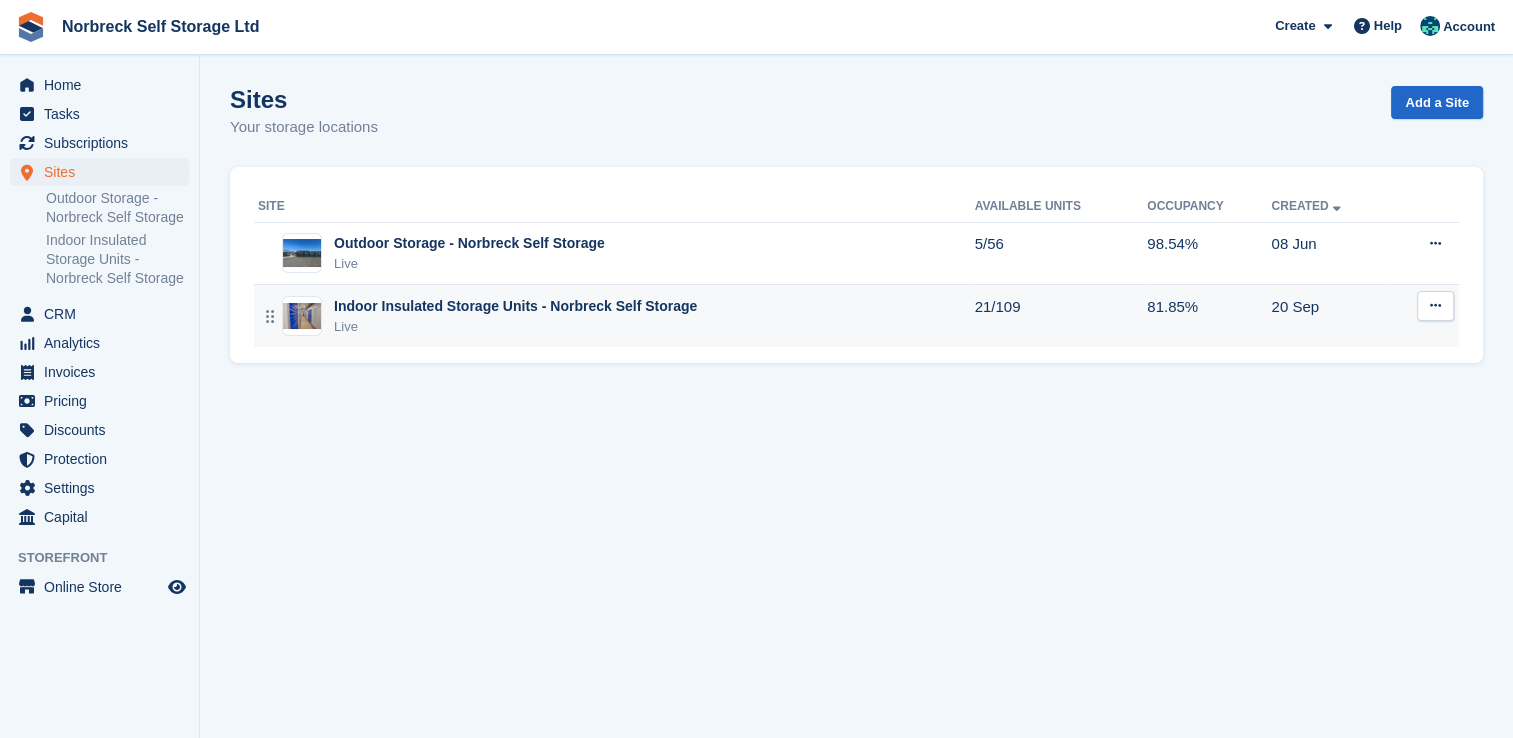 click on "Indoor Insulated Storage Units - Norbreck Self Storage" at bounding box center [515, 306] 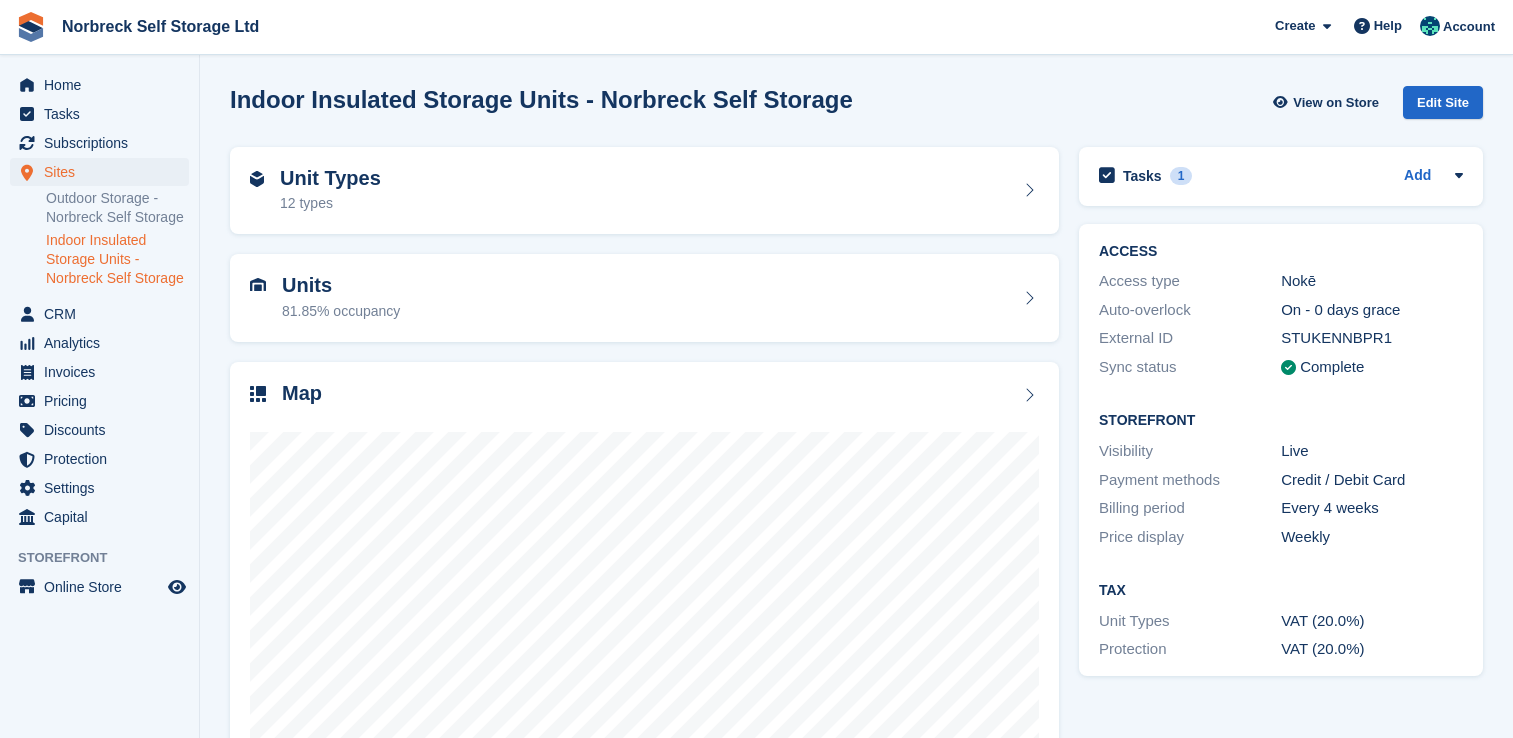 scroll, scrollTop: 0, scrollLeft: 0, axis: both 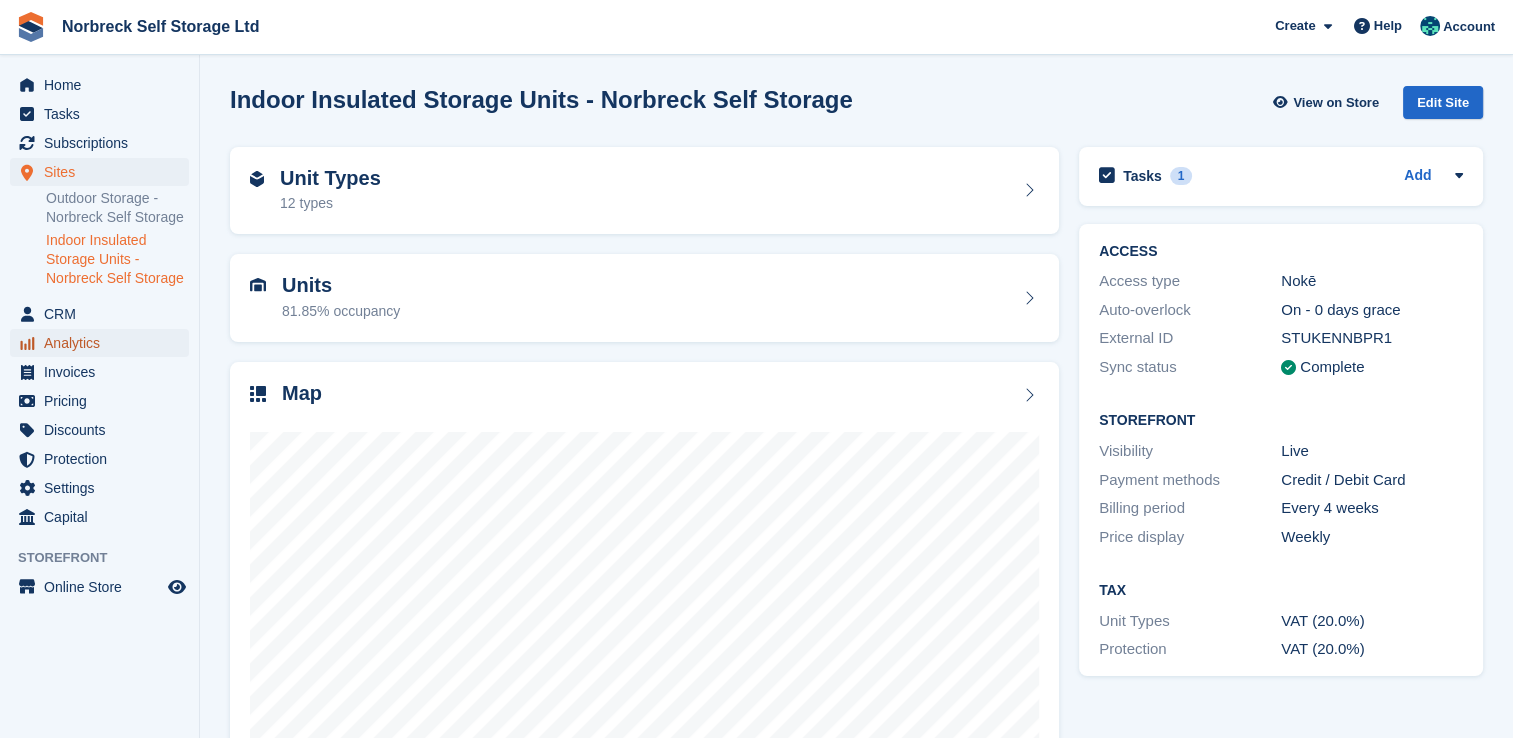 click on "Analytics" at bounding box center [104, 343] 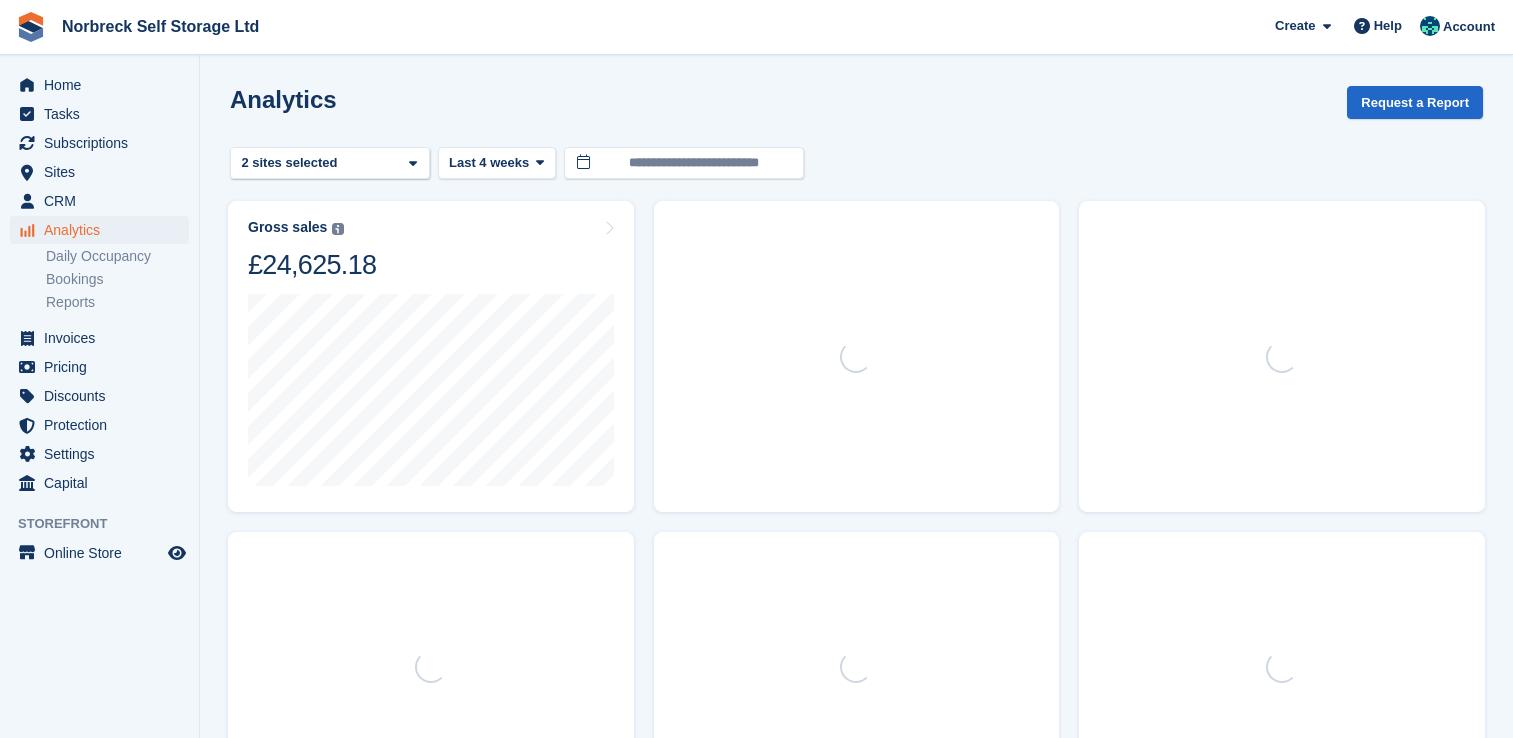 scroll, scrollTop: 0, scrollLeft: 0, axis: both 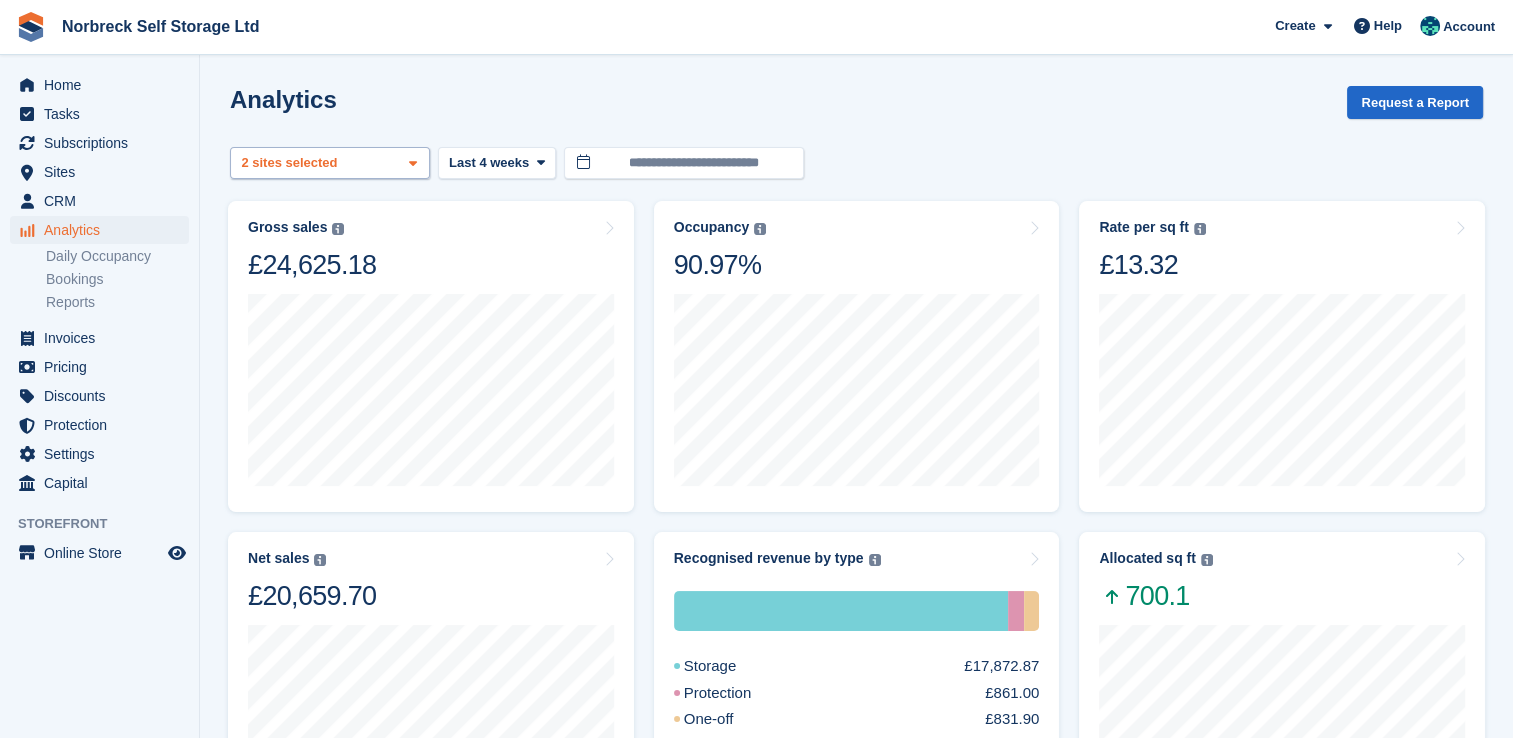 click at bounding box center (413, 163) 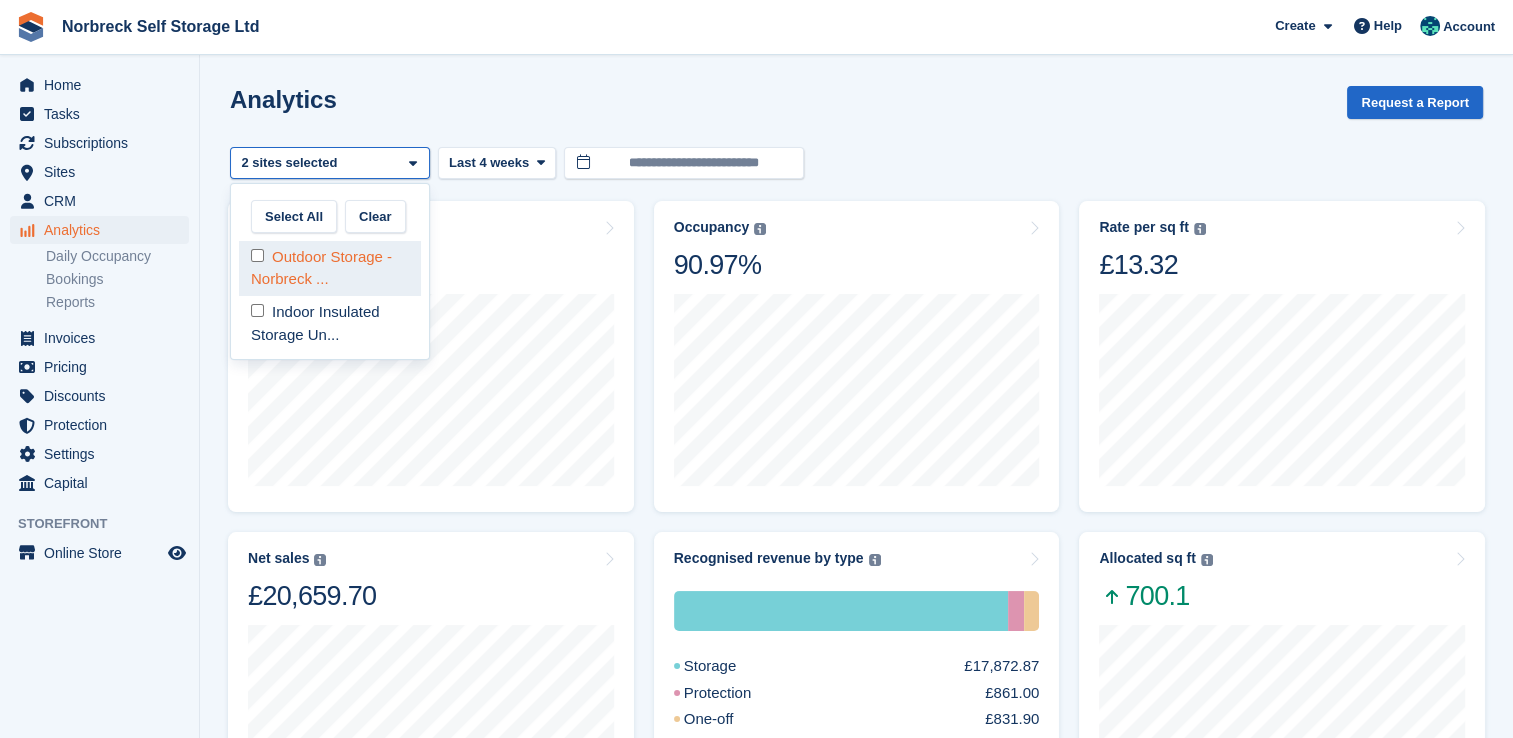 click on "Outdoor Storage - Norbreck ..." at bounding box center [330, 268] 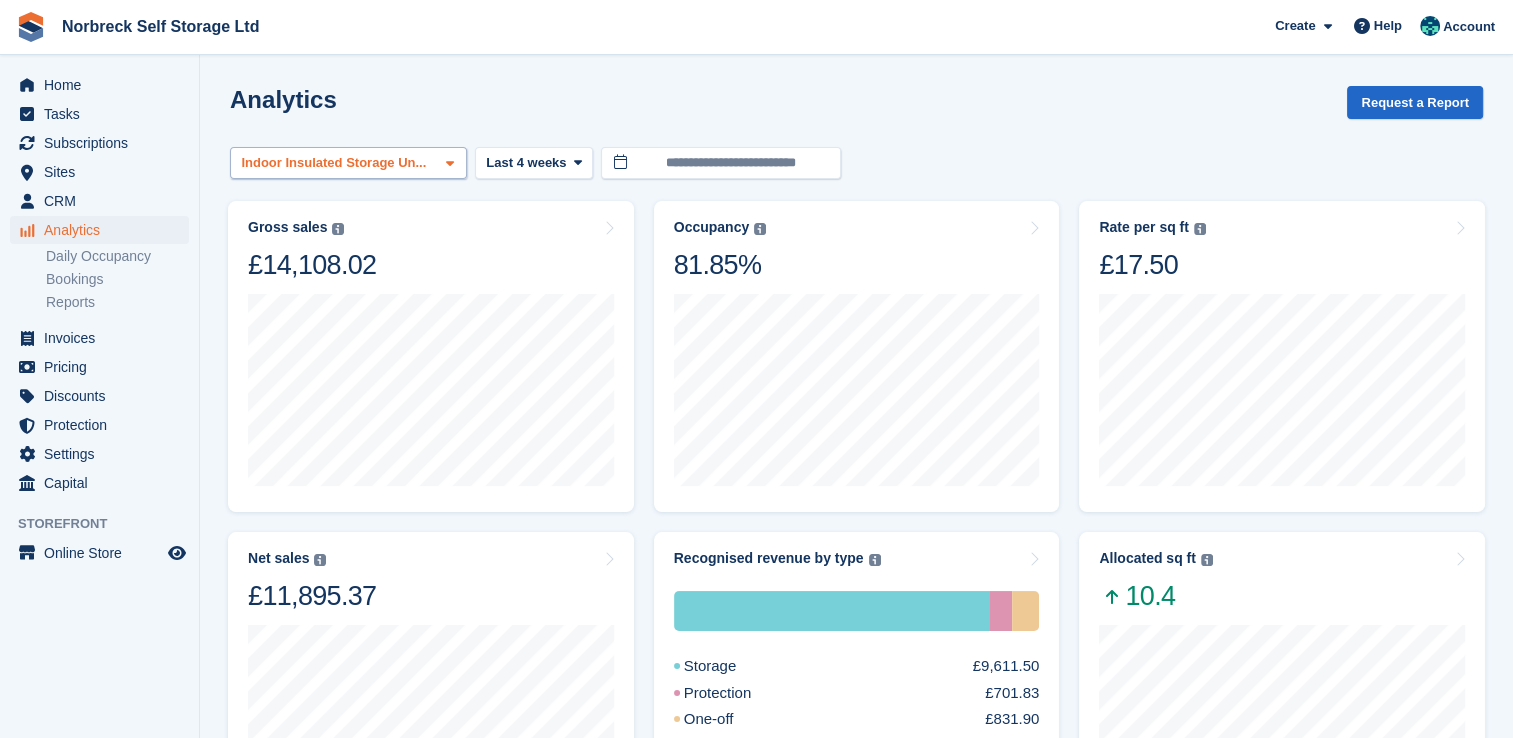 click at bounding box center (450, 163) 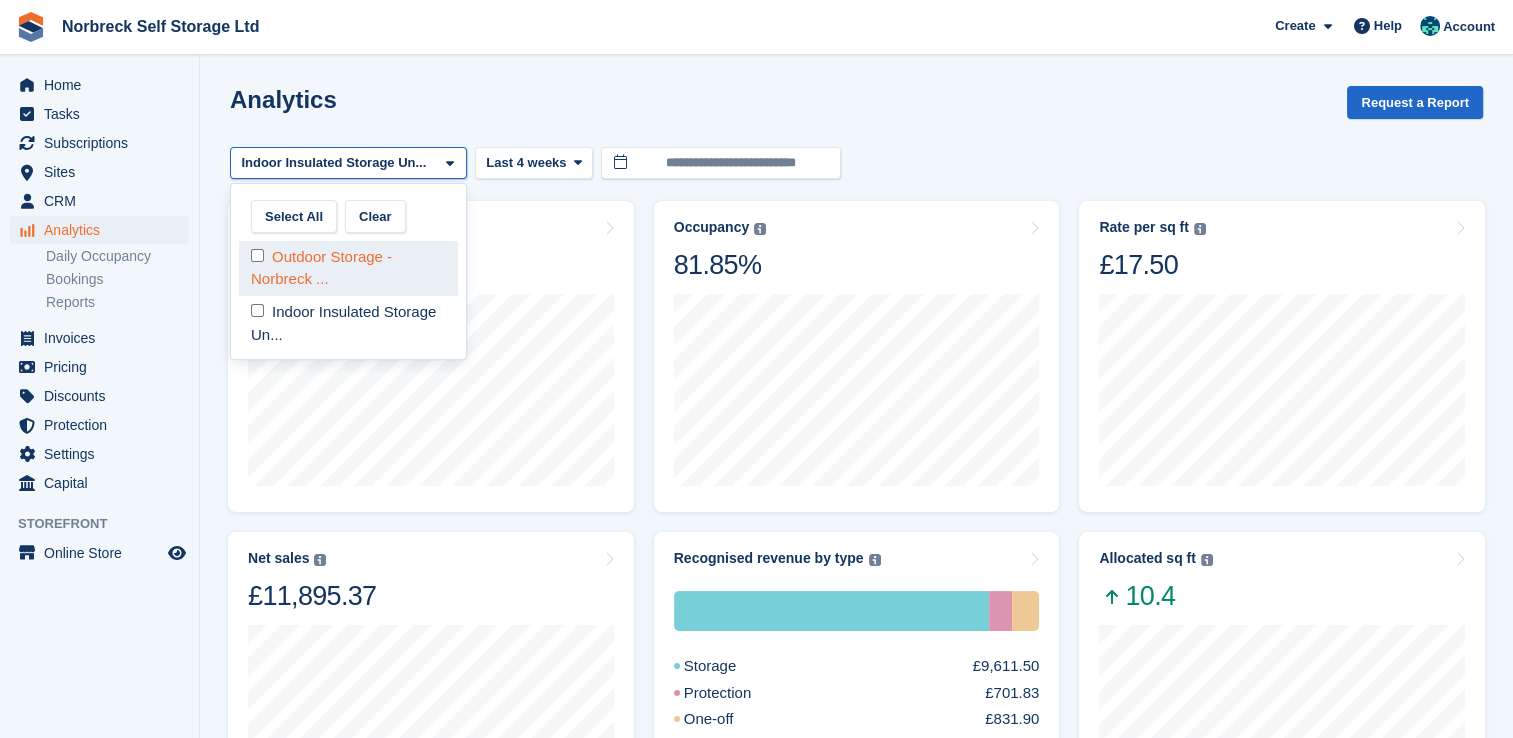 click on "Outdoor Storage - Norbreck ..." at bounding box center (348, 268) 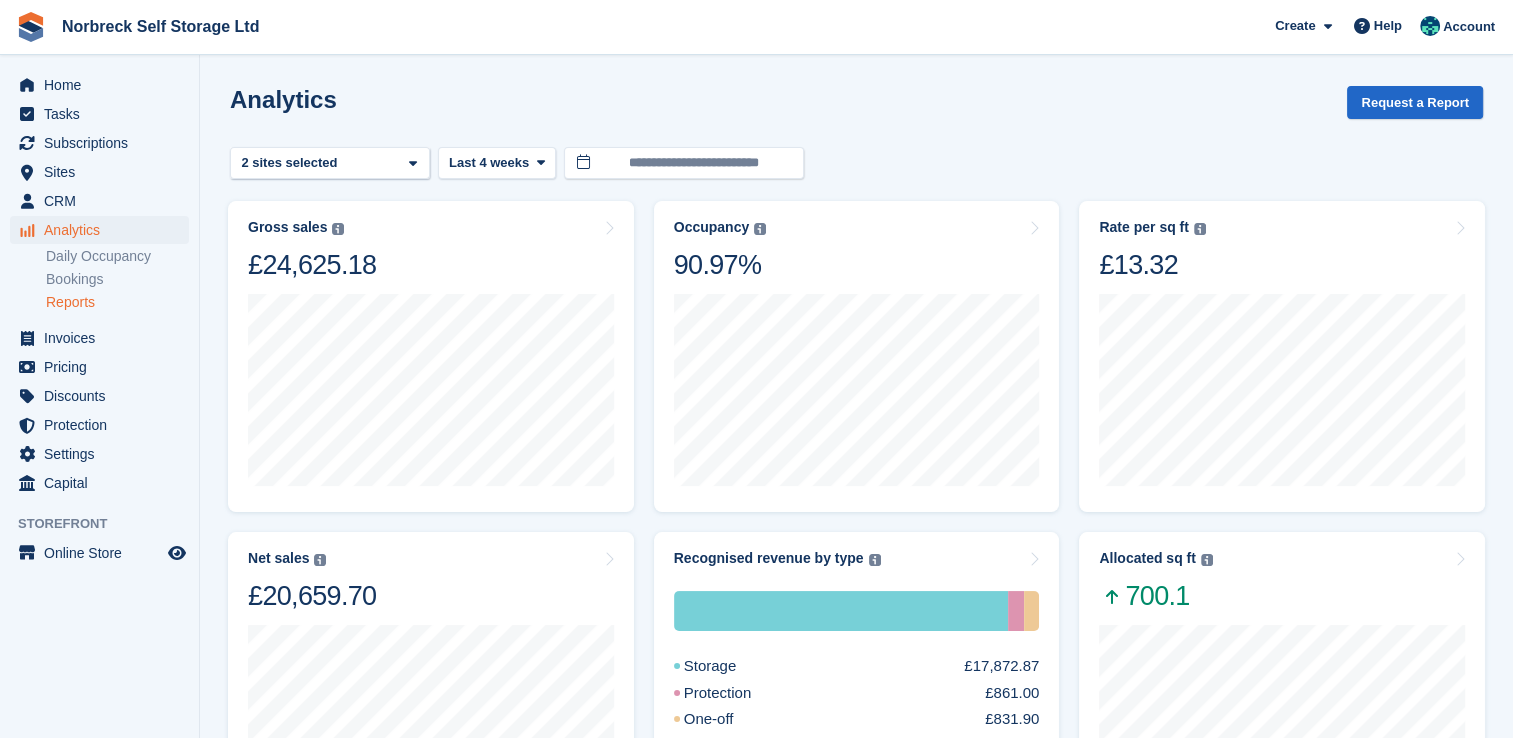 click on "Reports" at bounding box center [117, 302] 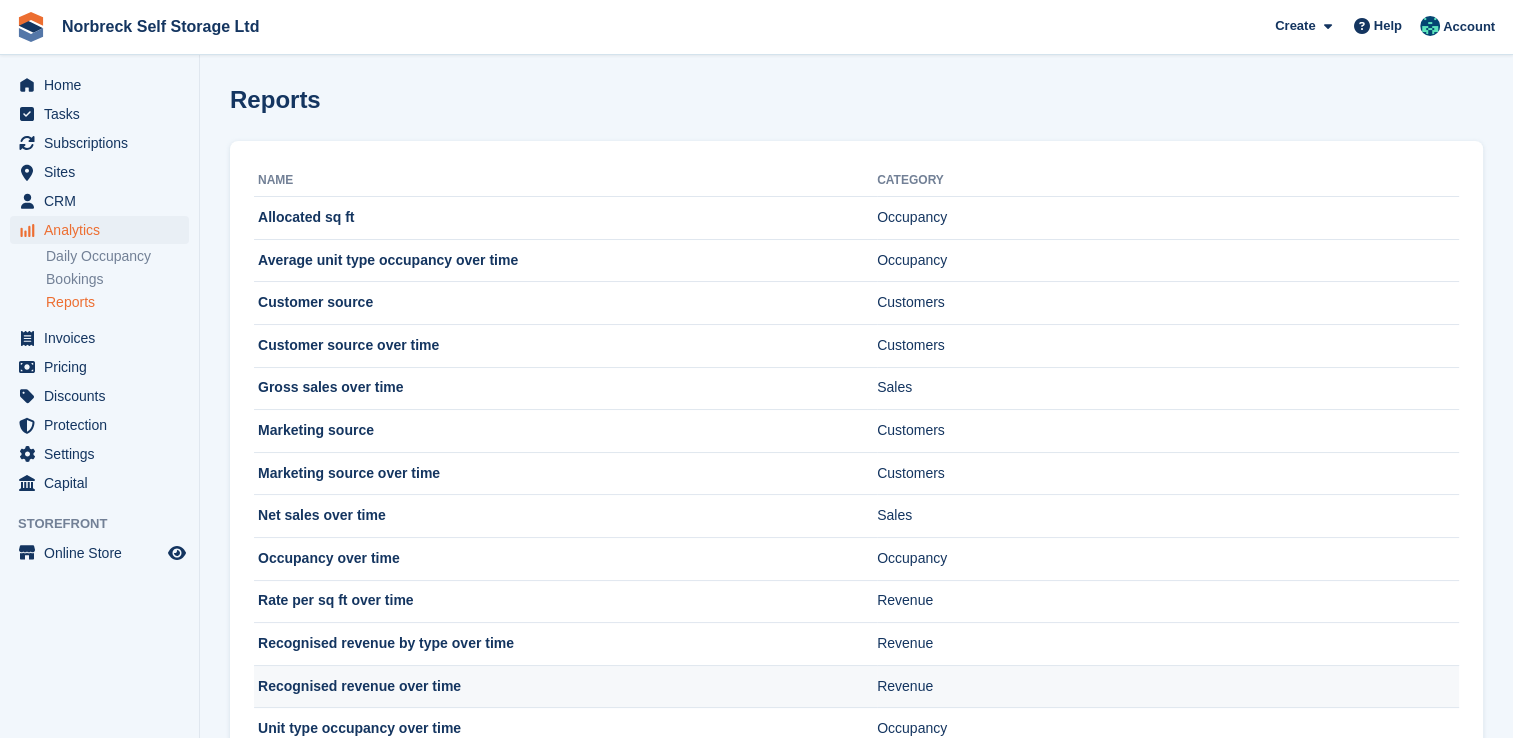click on "Recognised revenue over time" at bounding box center [565, 686] 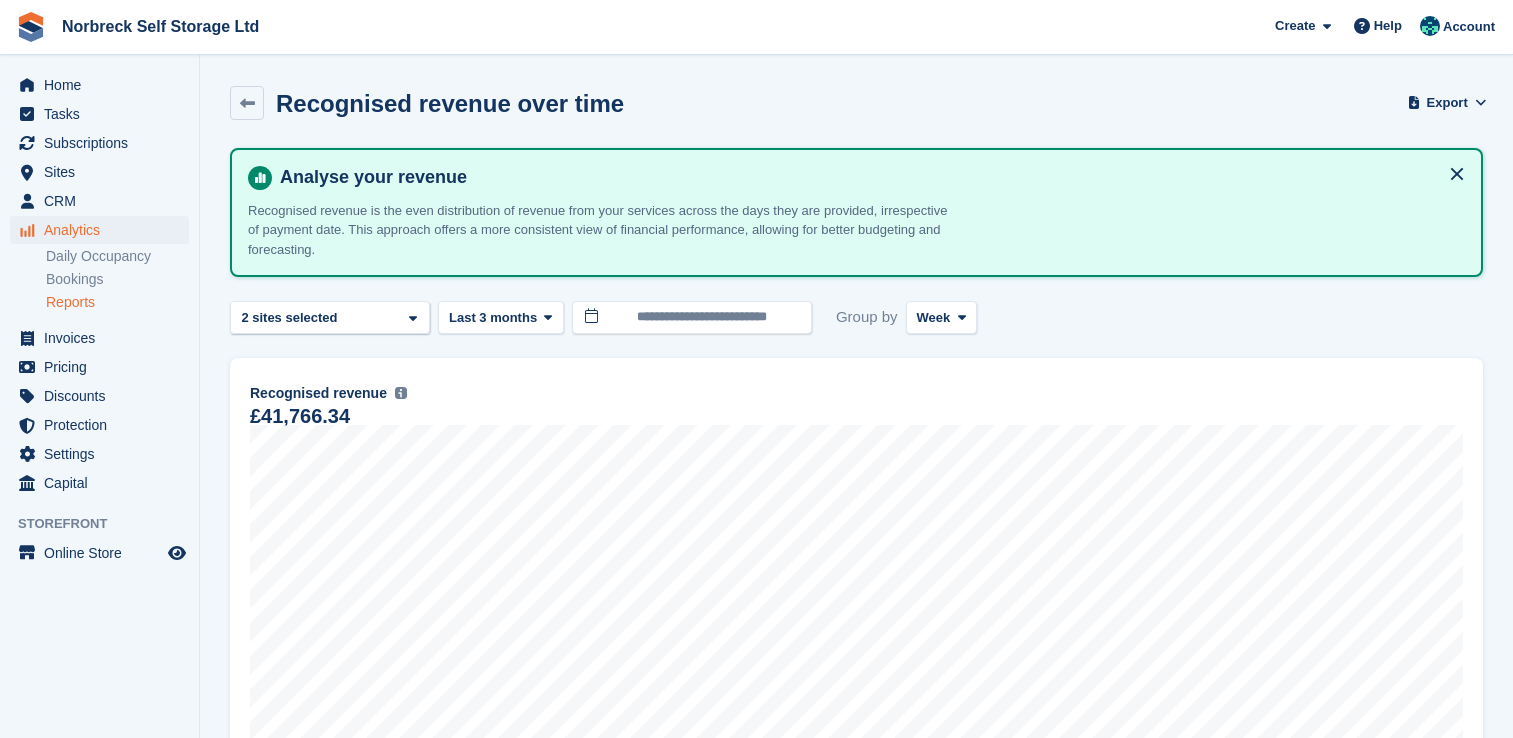 scroll, scrollTop: 0, scrollLeft: 0, axis: both 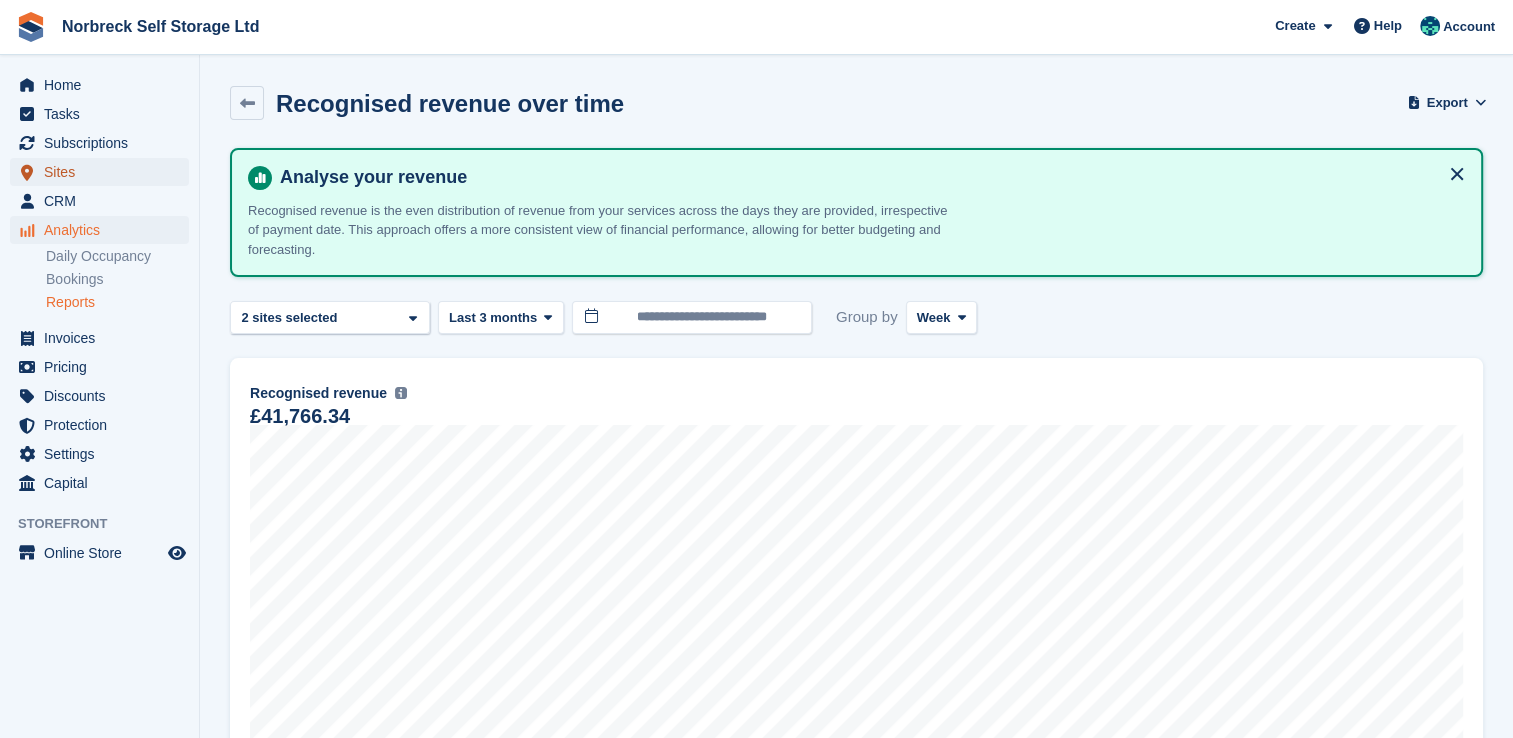click on "Sites" at bounding box center [104, 172] 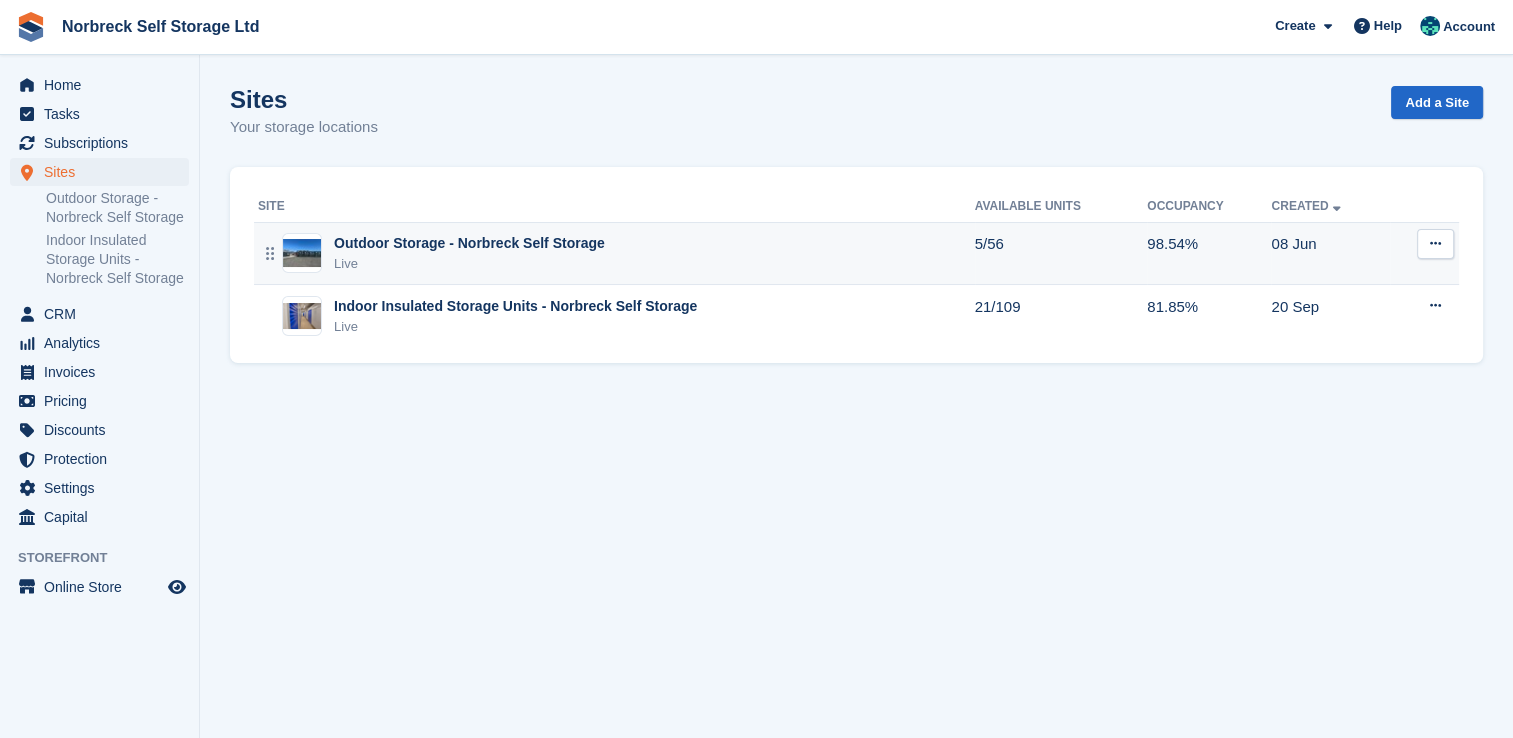 click on "Live" at bounding box center (469, 264) 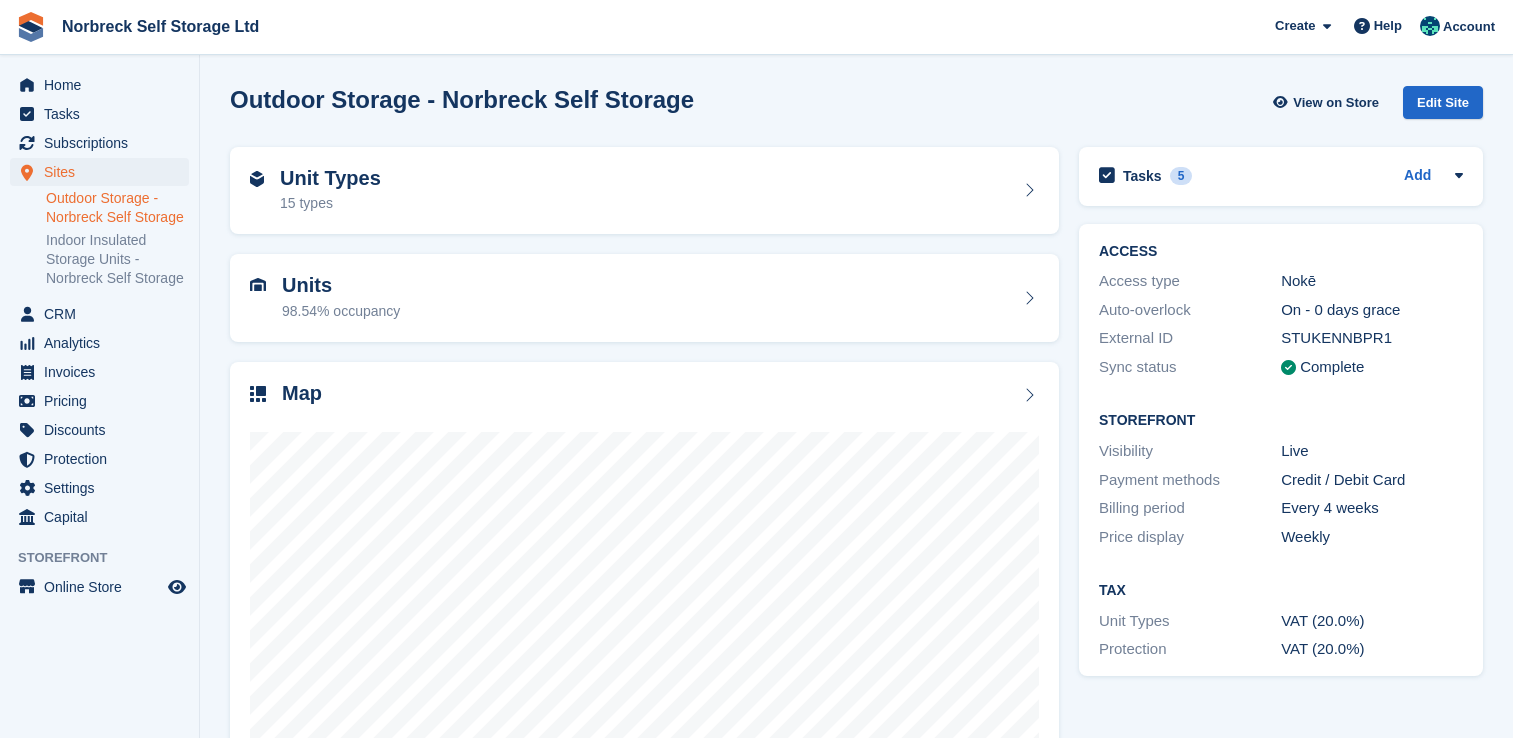scroll, scrollTop: 0, scrollLeft: 0, axis: both 